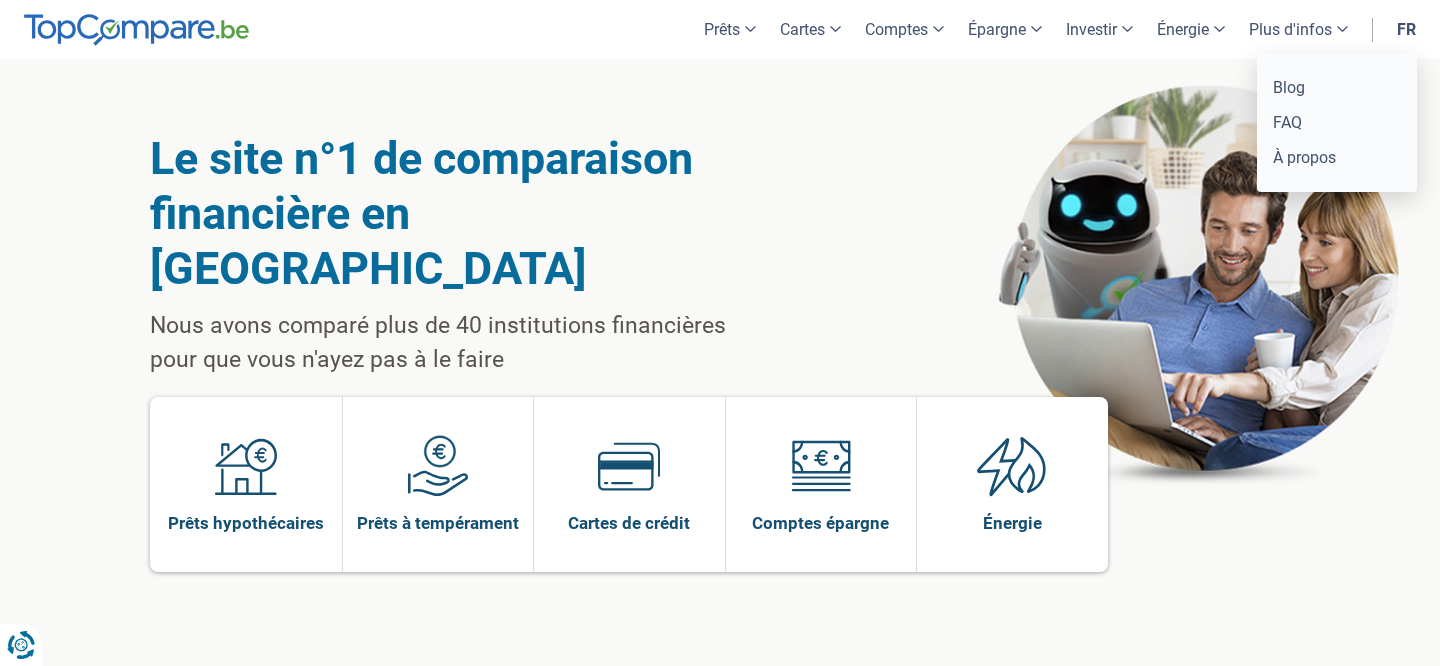 click on "Plus d'infos" at bounding box center [1298, 29] 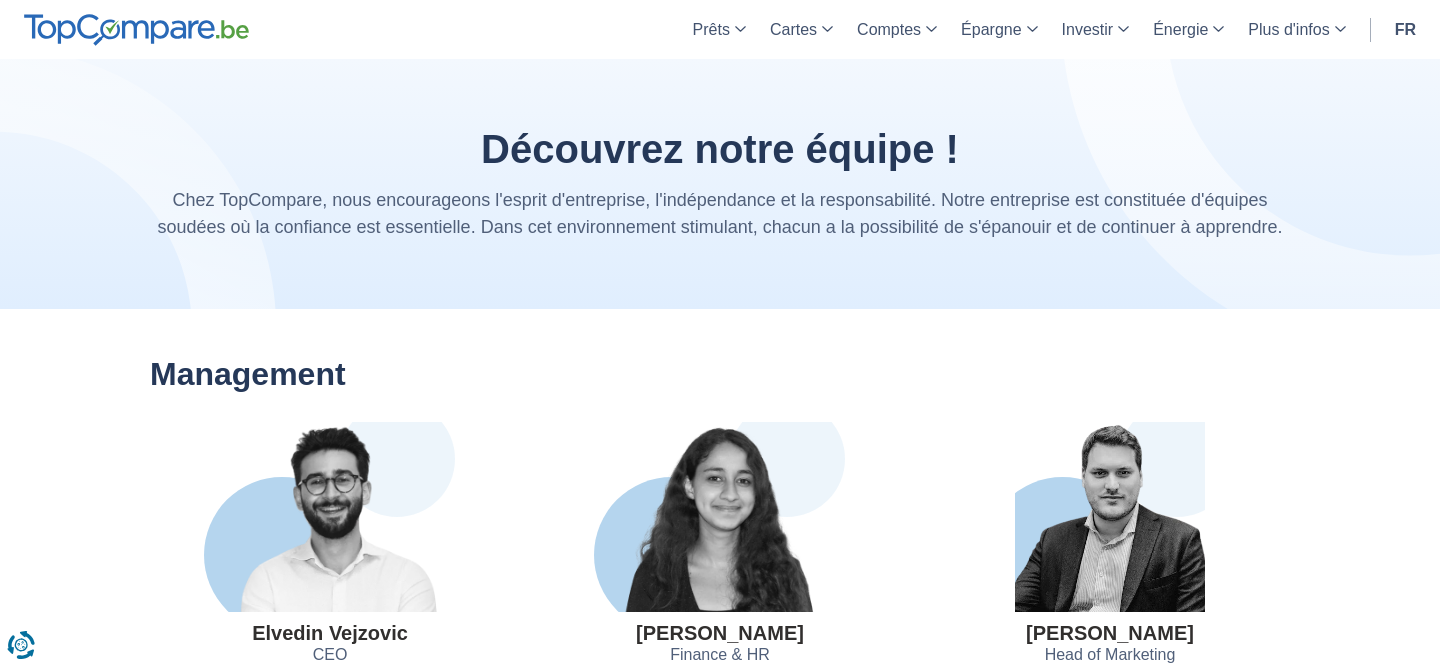scroll, scrollTop: 338, scrollLeft: 0, axis: vertical 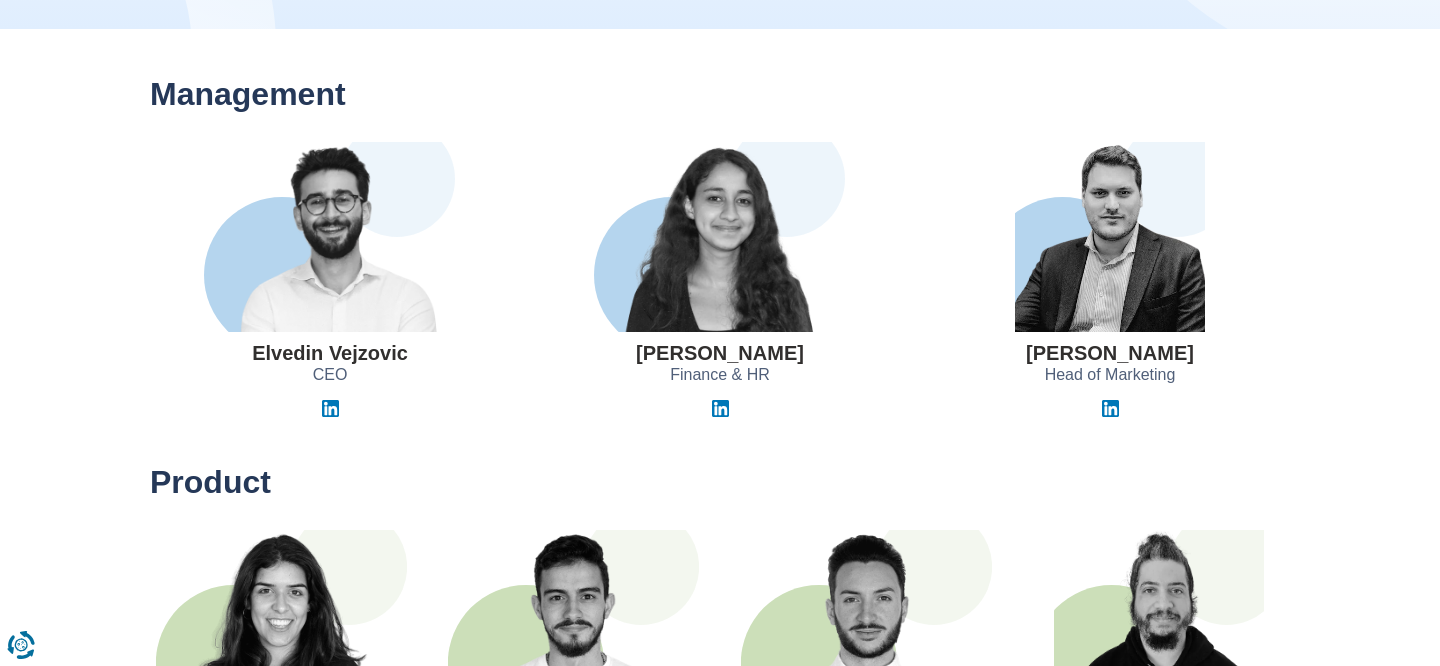 drag, startPoint x: 821, startPoint y: 361, endPoint x: 591, endPoint y: 361, distance: 230 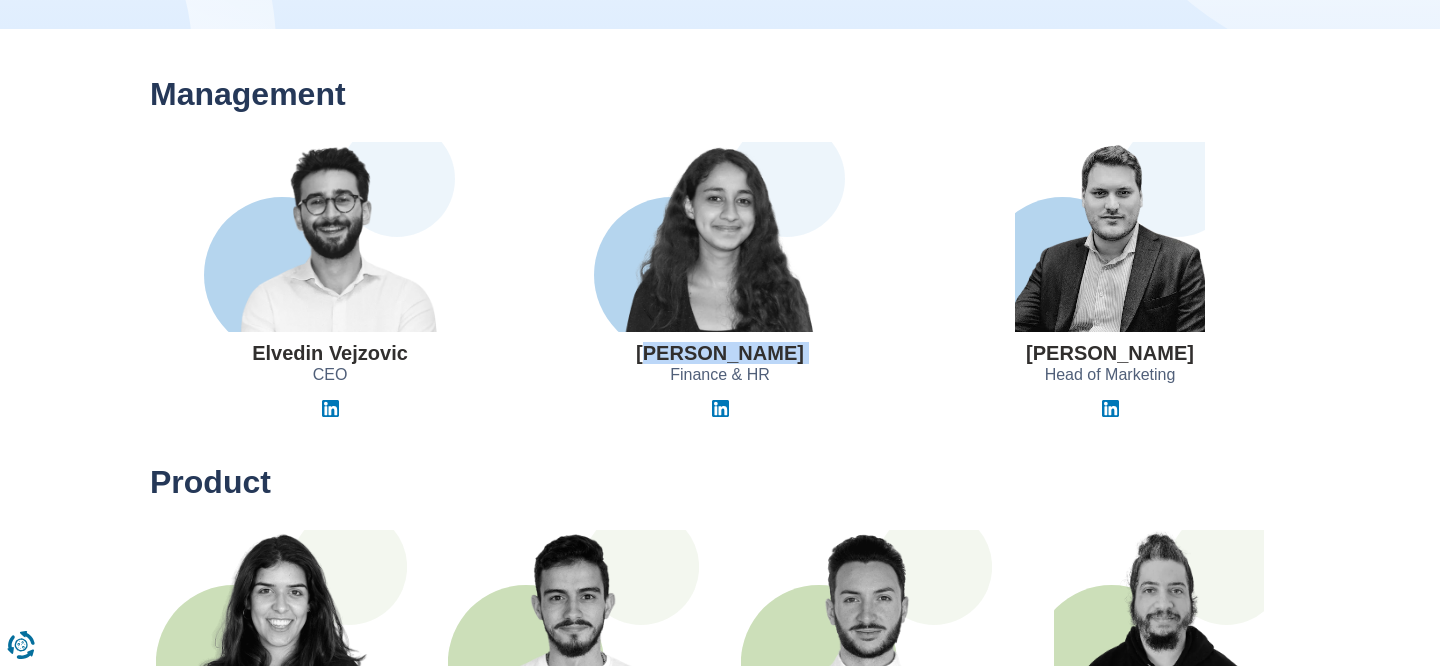 drag, startPoint x: 621, startPoint y: 359, endPoint x: 801, endPoint y: 357, distance: 180.01111 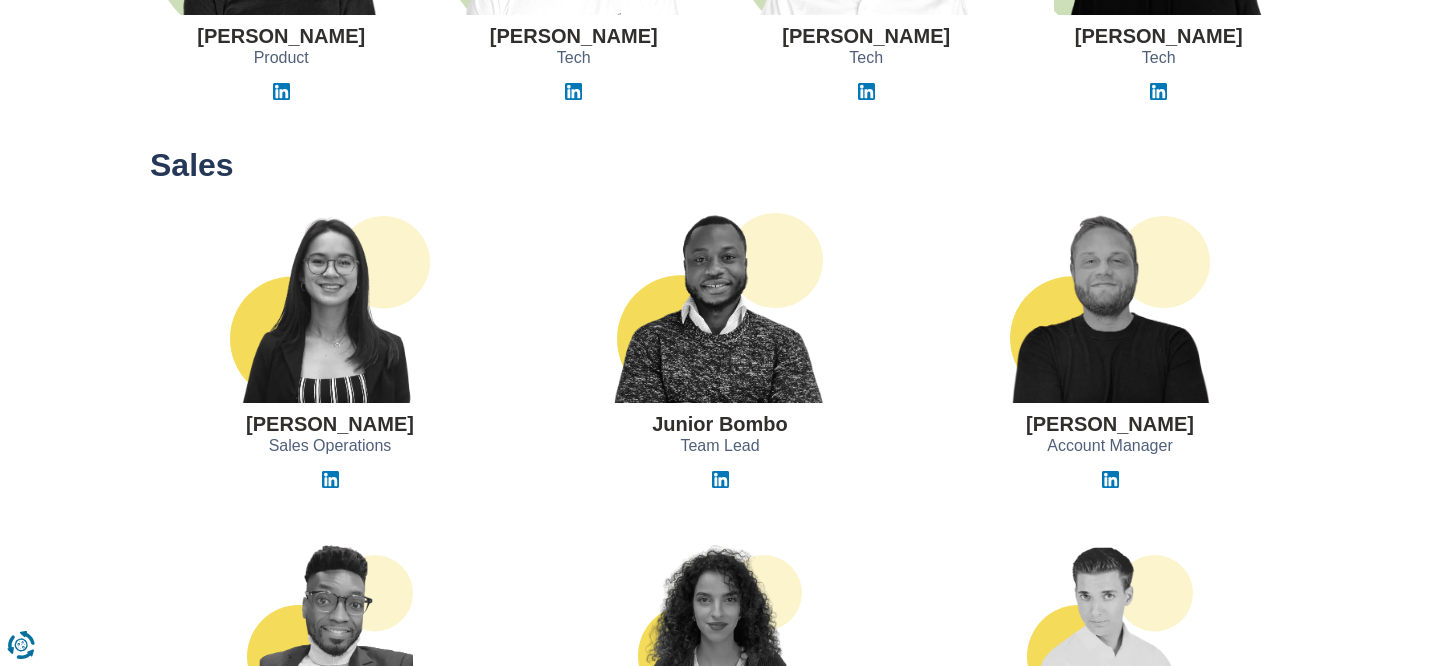 scroll, scrollTop: 994, scrollLeft: 0, axis: vertical 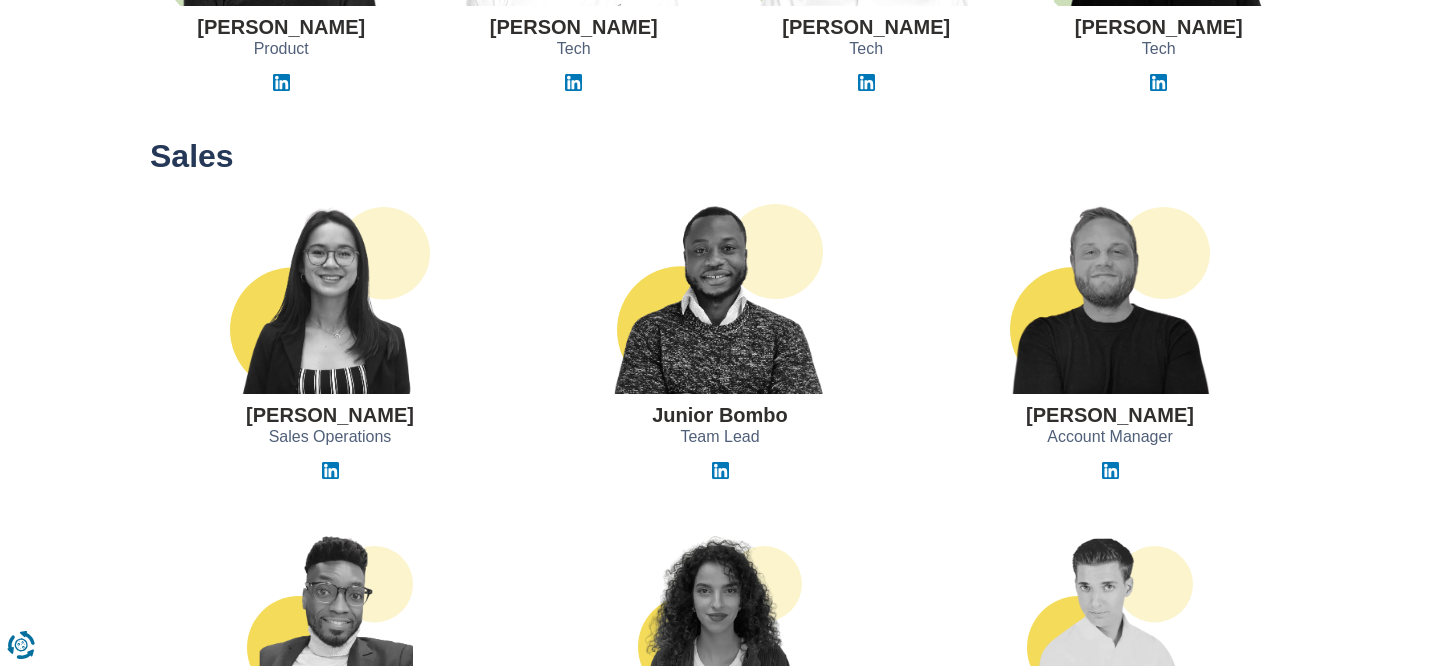 drag, startPoint x: 811, startPoint y: 418, endPoint x: 794, endPoint y: 418, distance: 17 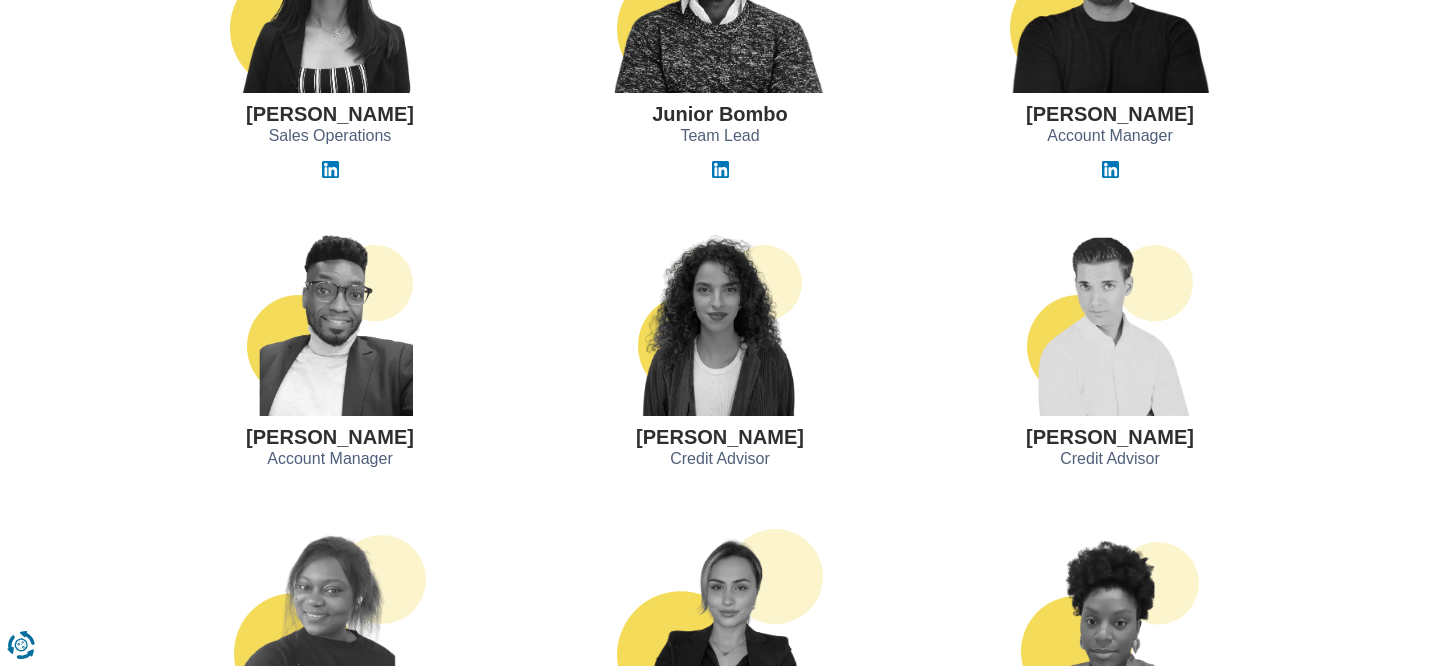scroll, scrollTop: 1316, scrollLeft: 0, axis: vertical 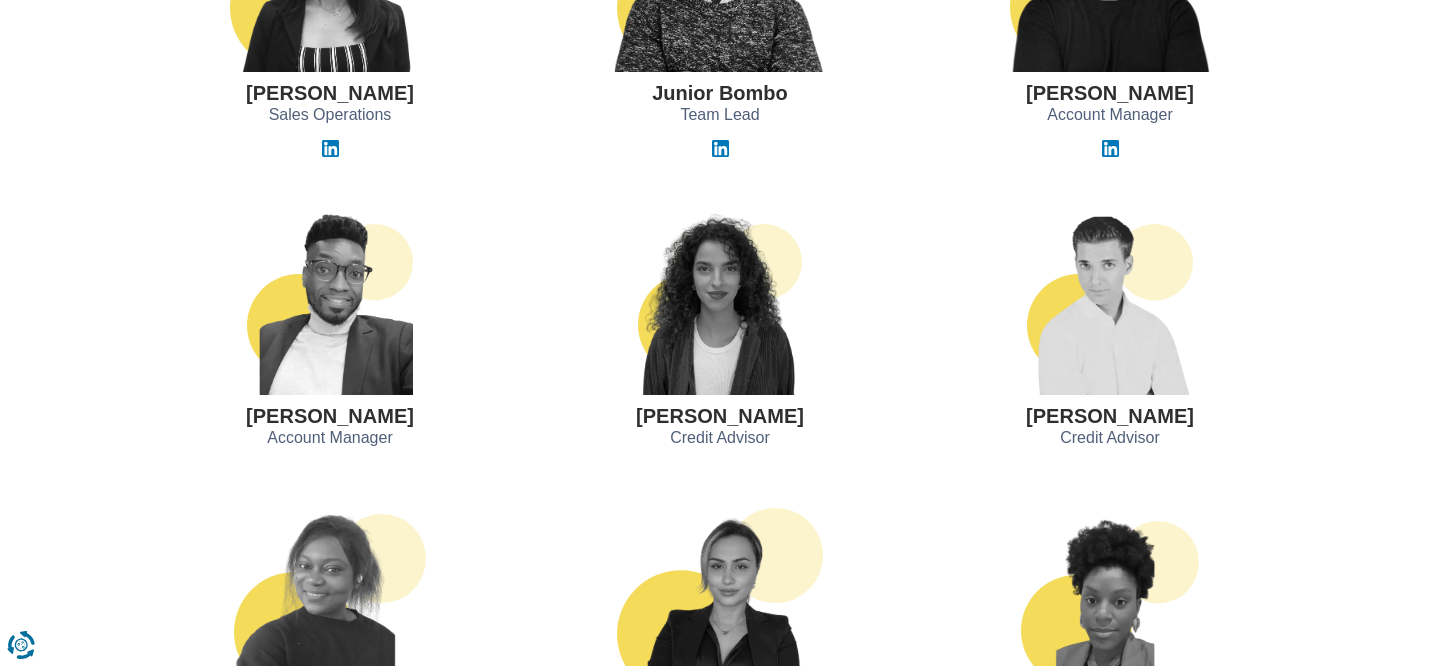 drag, startPoint x: 786, startPoint y: 434, endPoint x: 656, endPoint y: 437, distance: 130.0346 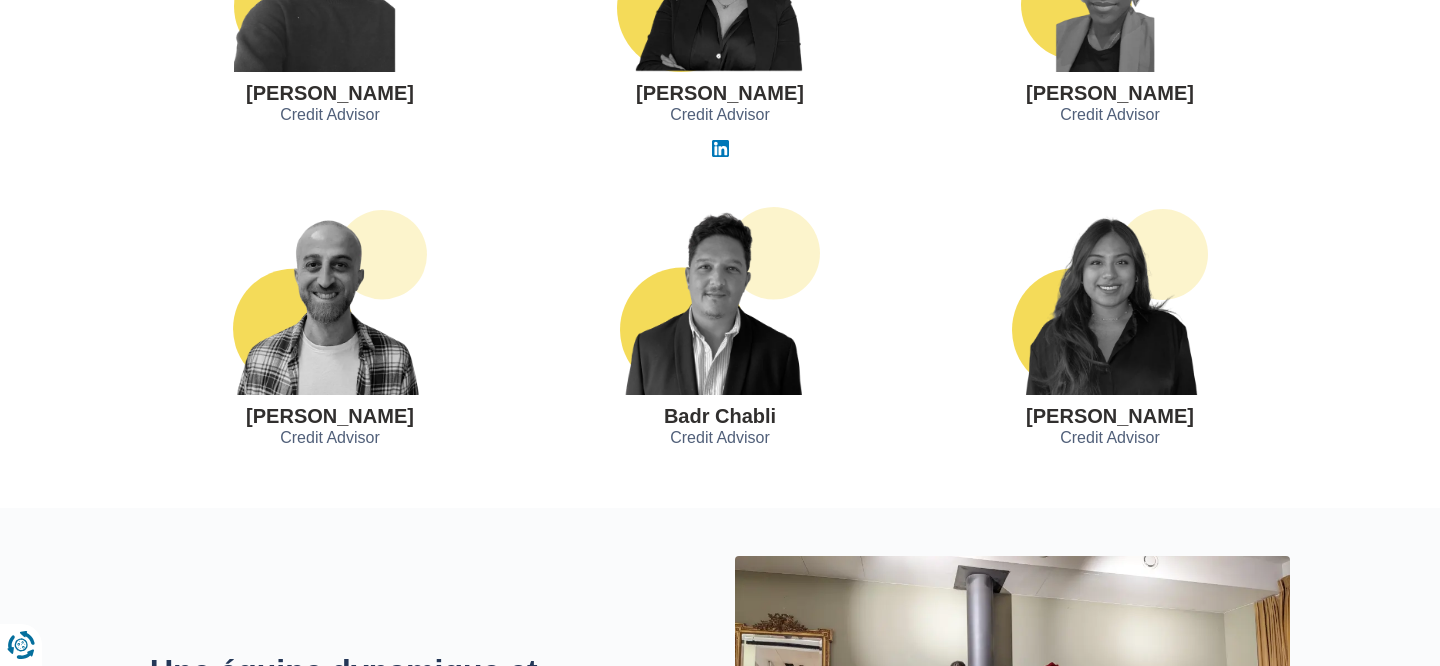 scroll, scrollTop: 1945, scrollLeft: 0, axis: vertical 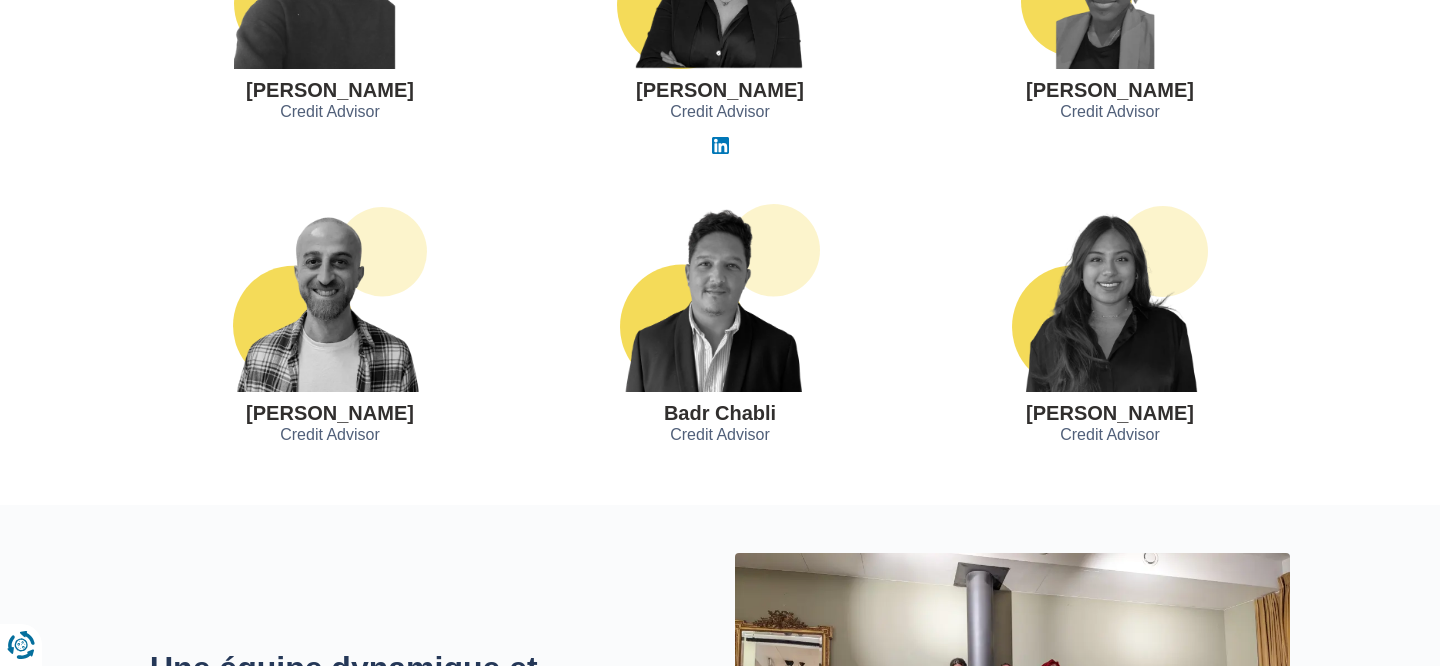 drag, startPoint x: 271, startPoint y: 417, endPoint x: 465, endPoint y: 418, distance: 194.00258 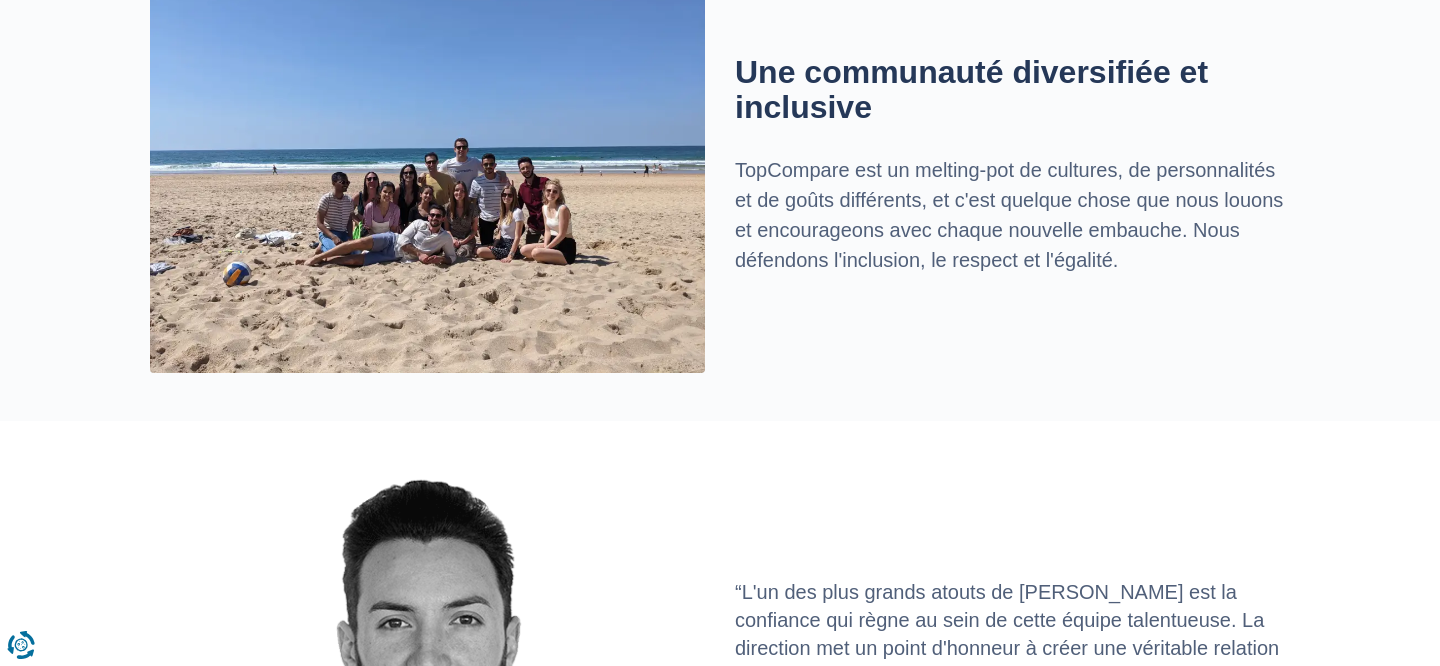 scroll, scrollTop: 3081, scrollLeft: 0, axis: vertical 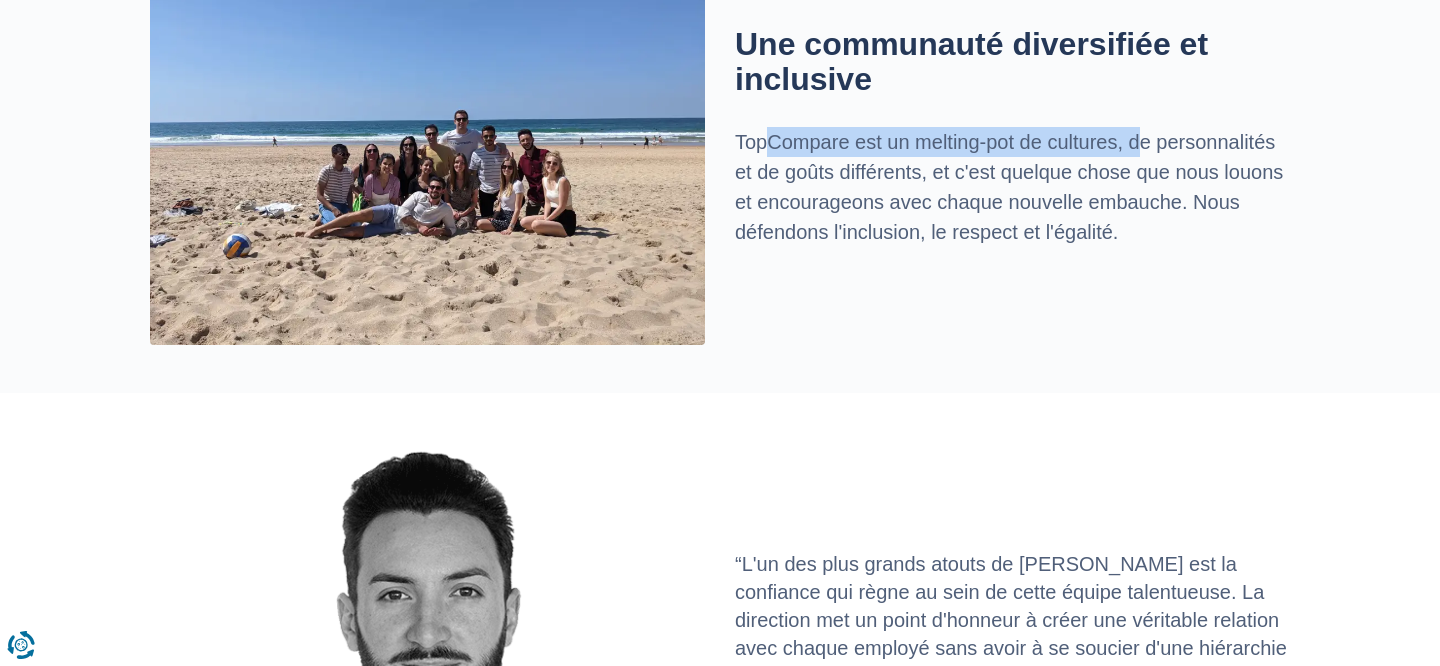 drag, startPoint x: 754, startPoint y: 140, endPoint x: 1133, endPoint y: 144, distance: 379.02112 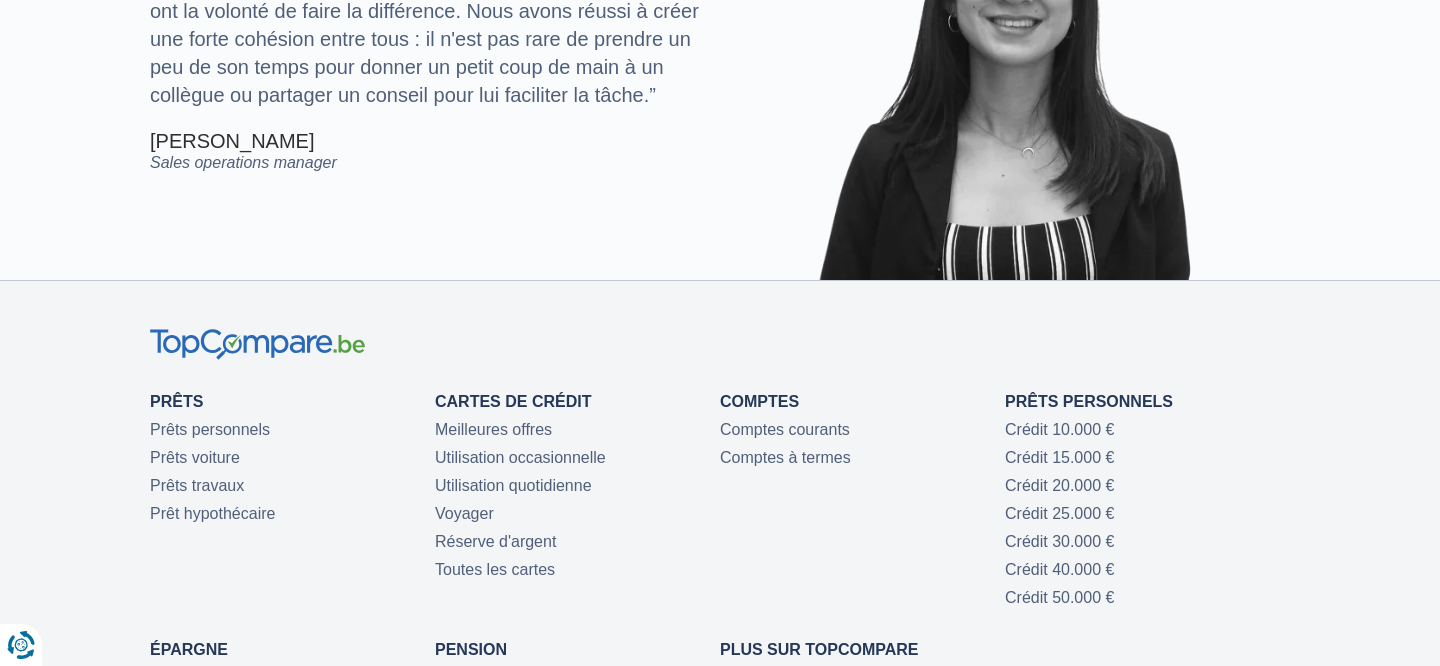 scroll, scrollTop: 4131, scrollLeft: 0, axis: vertical 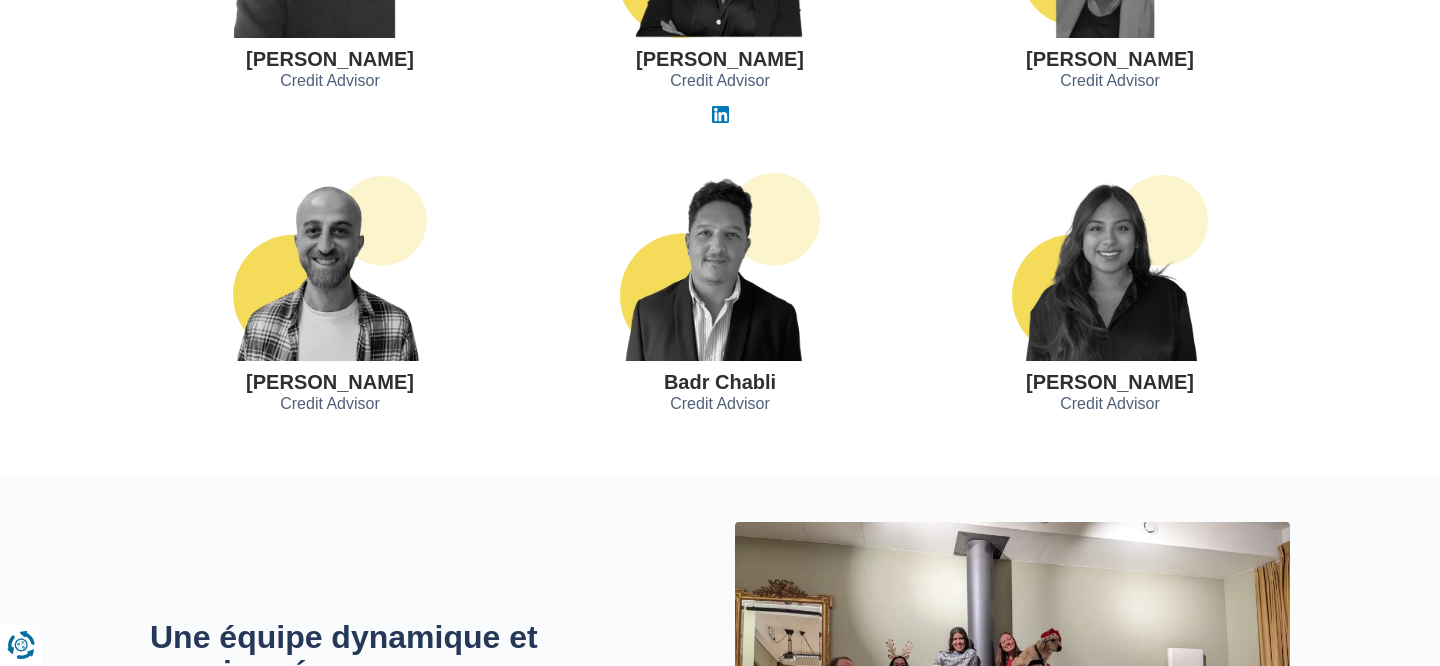 click on "Habib Tasan
Credit Advisor
Badr Chabli
Credit Advisor
Dayana Santamaria
Credit Advisor" at bounding box center (720, 298) 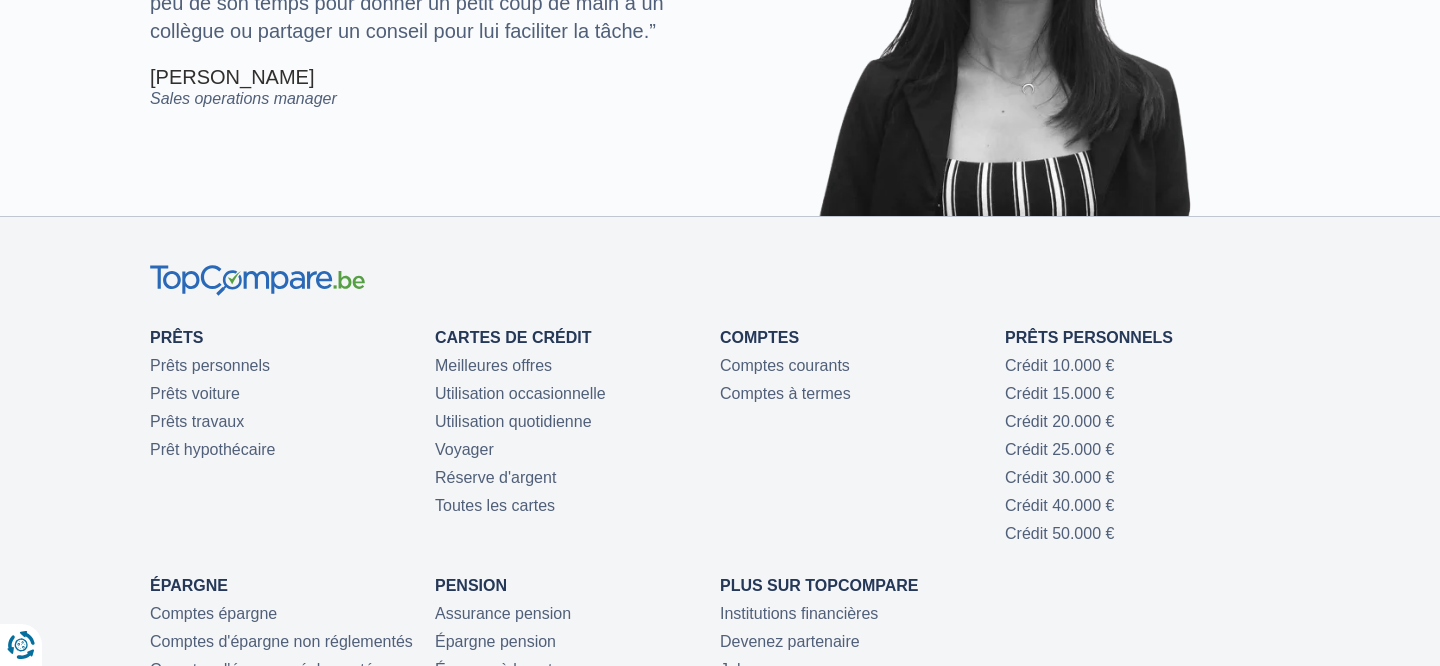 scroll, scrollTop: 4412, scrollLeft: 0, axis: vertical 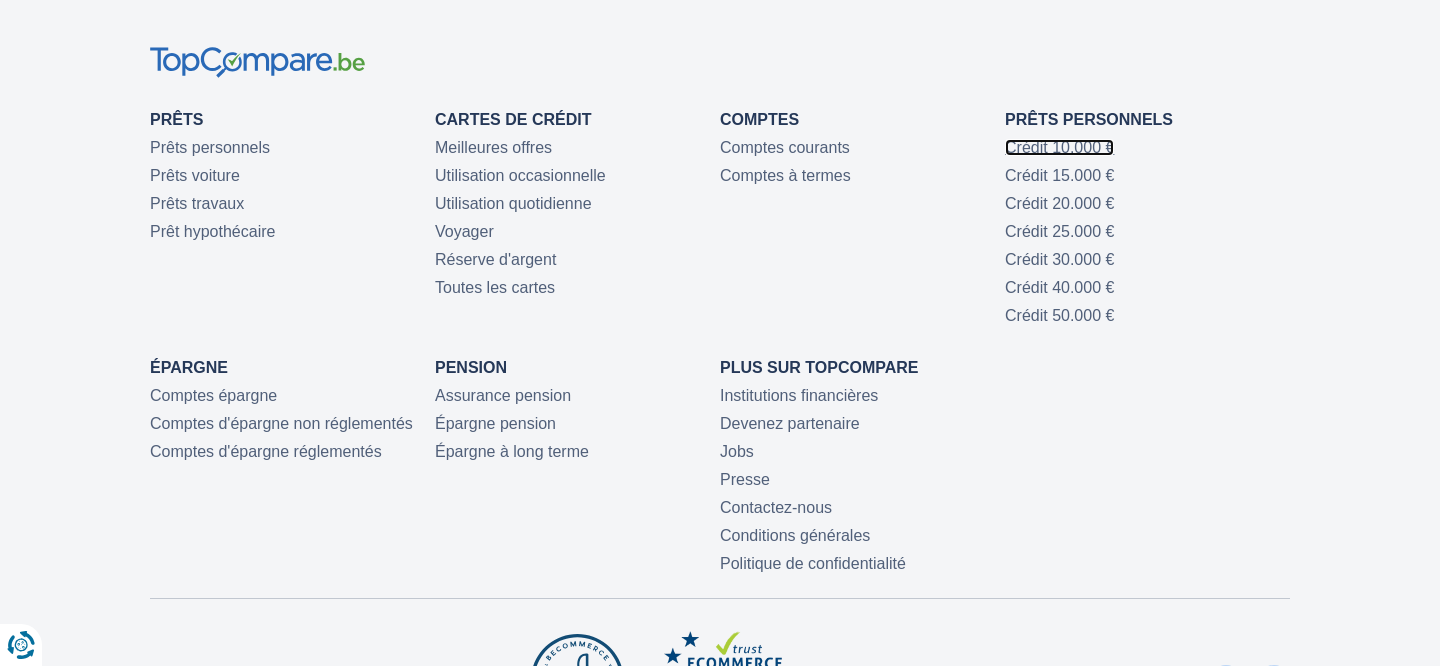 click on "Crédit 10.000 €" at bounding box center [1059, 147] 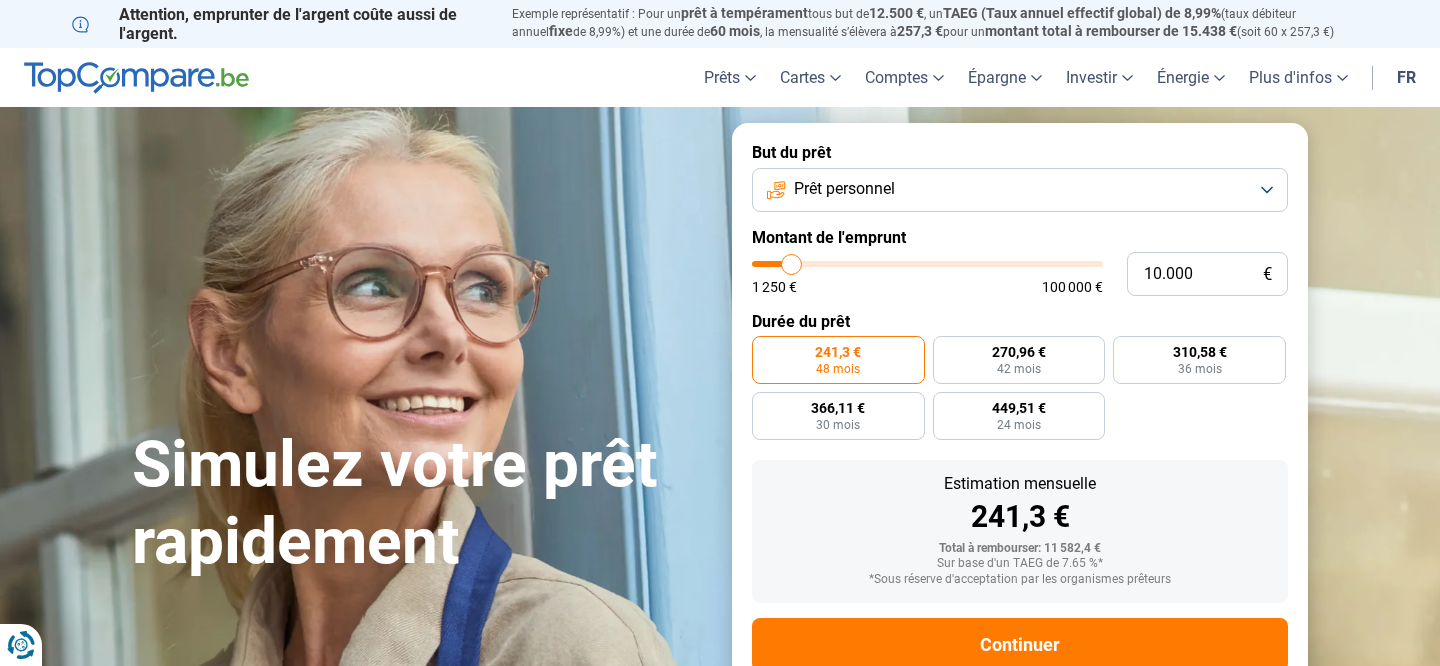 scroll, scrollTop: 686, scrollLeft: 0, axis: vertical 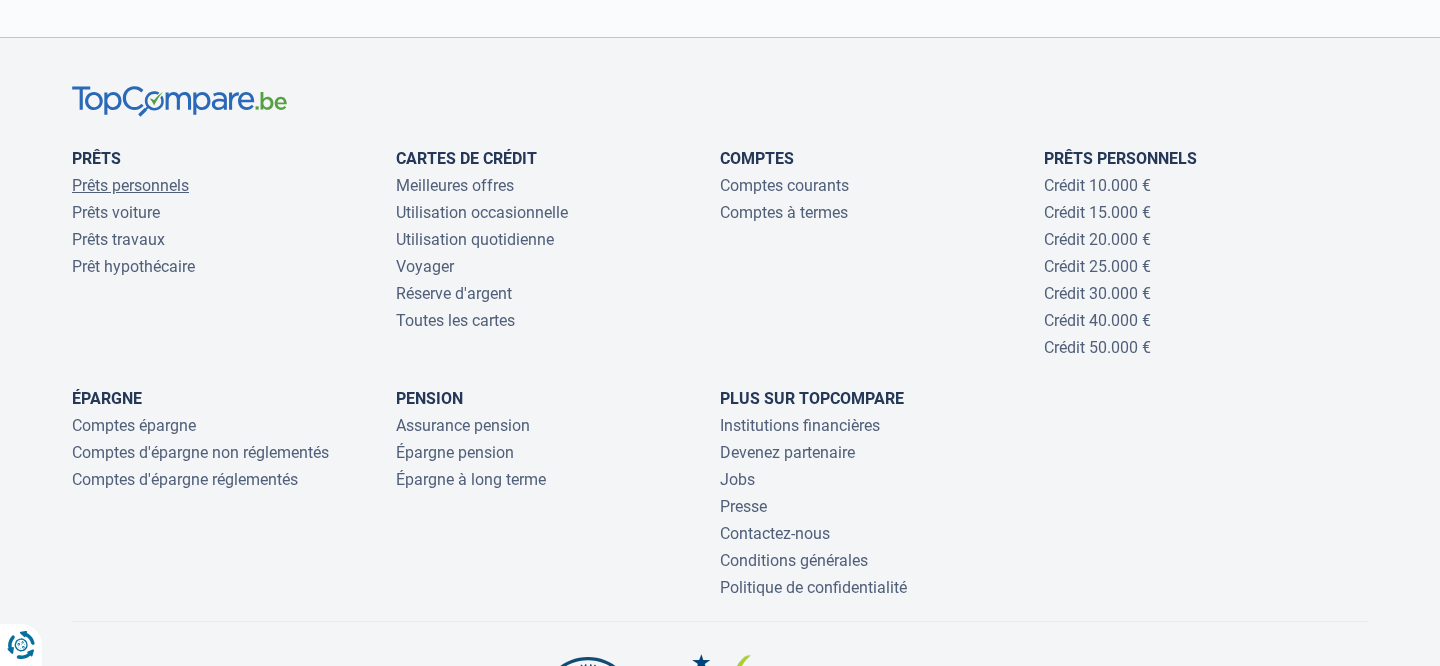 click on "Prêts personnels" at bounding box center [130, 185] 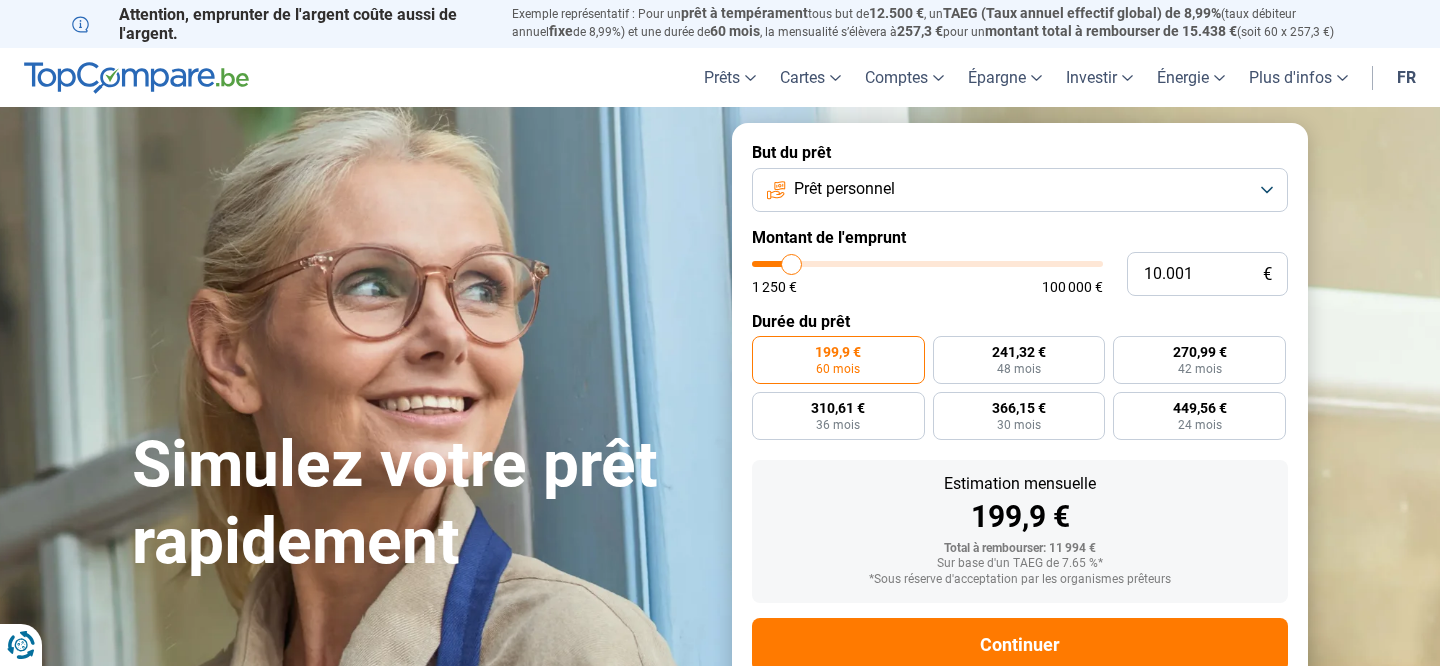scroll, scrollTop: 1852, scrollLeft: 0, axis: vertical 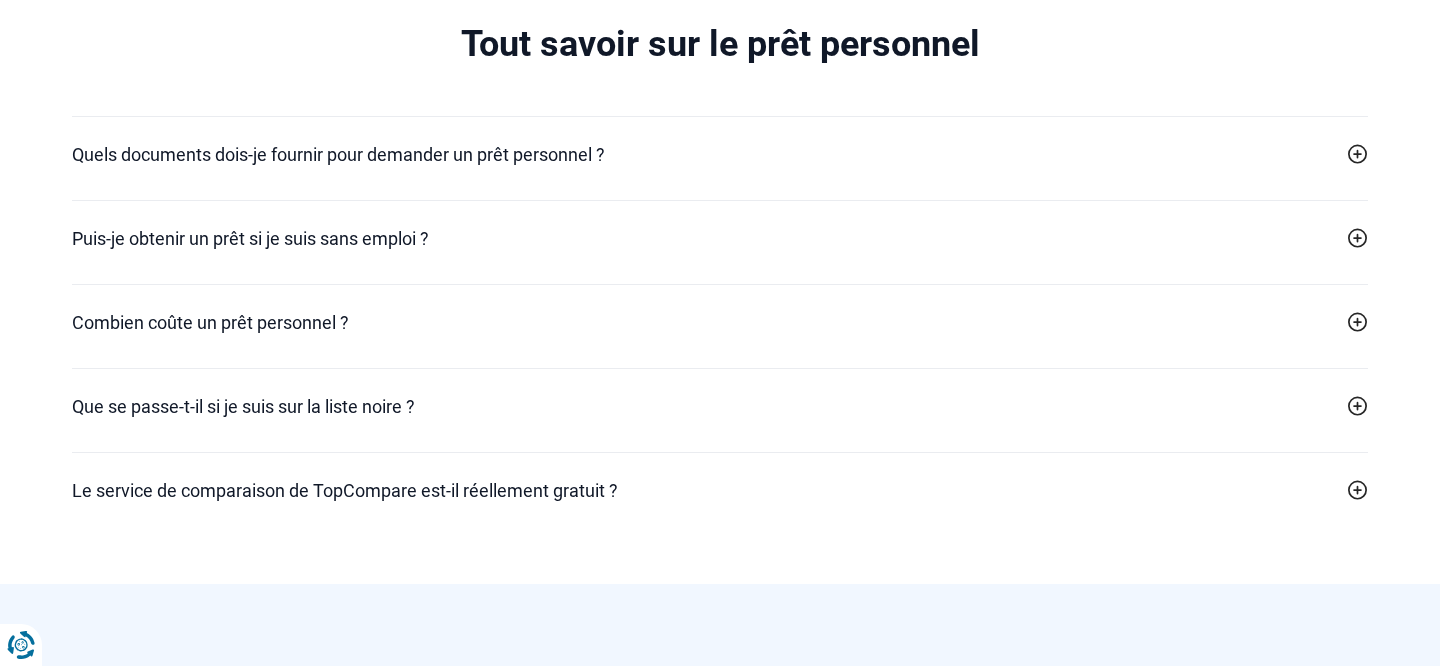 click on "Puis-je obtenir un prêt si je suis sans emploi ?" at bounding box center [250, 238] 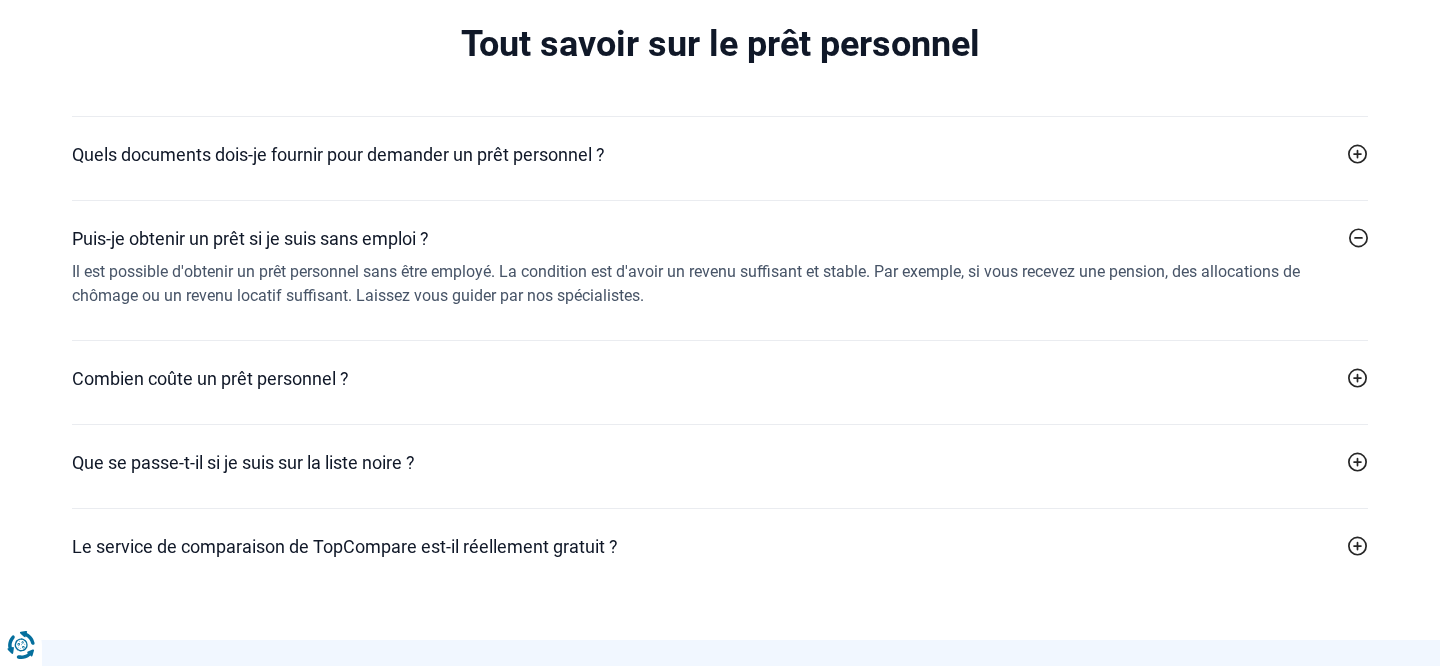 click on "Puis-je obtenir un prêt si je suis sans emploi ?" at bounding box center (250, 238) 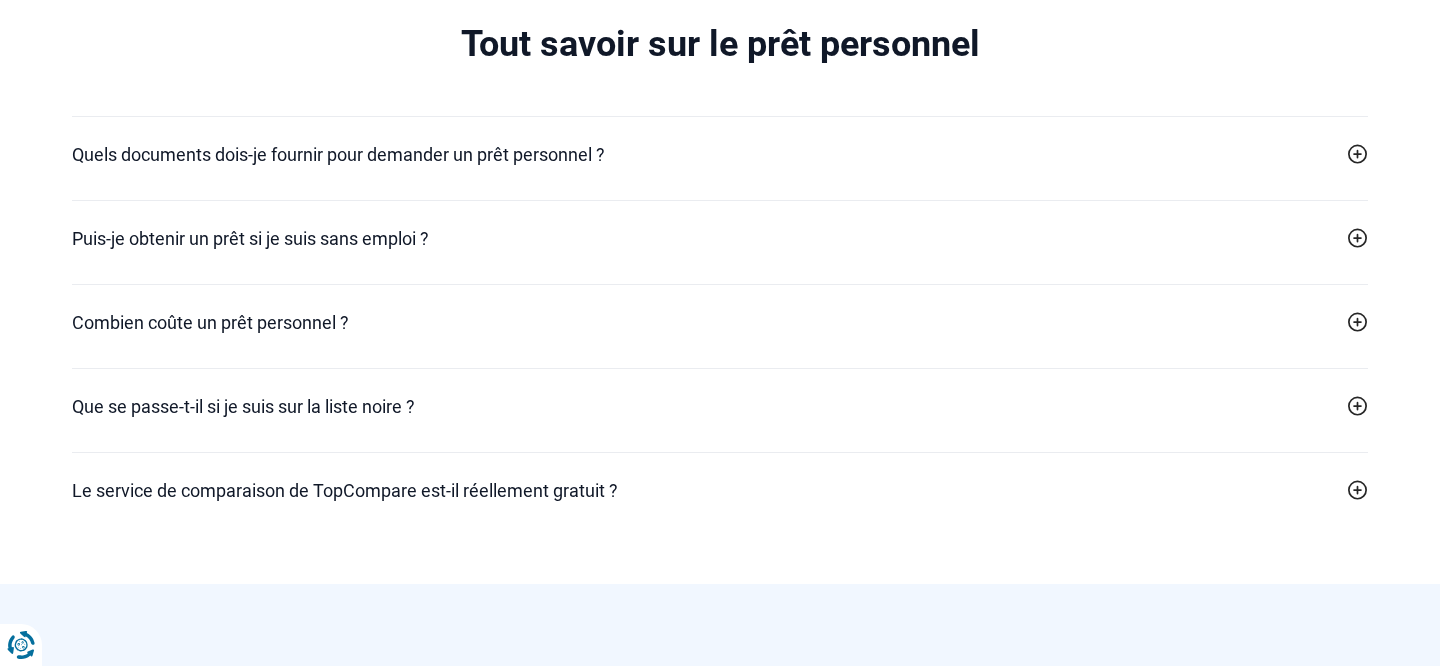 click on "Combien coûte un prêt personnel ?" at bounding box center (210, 322) 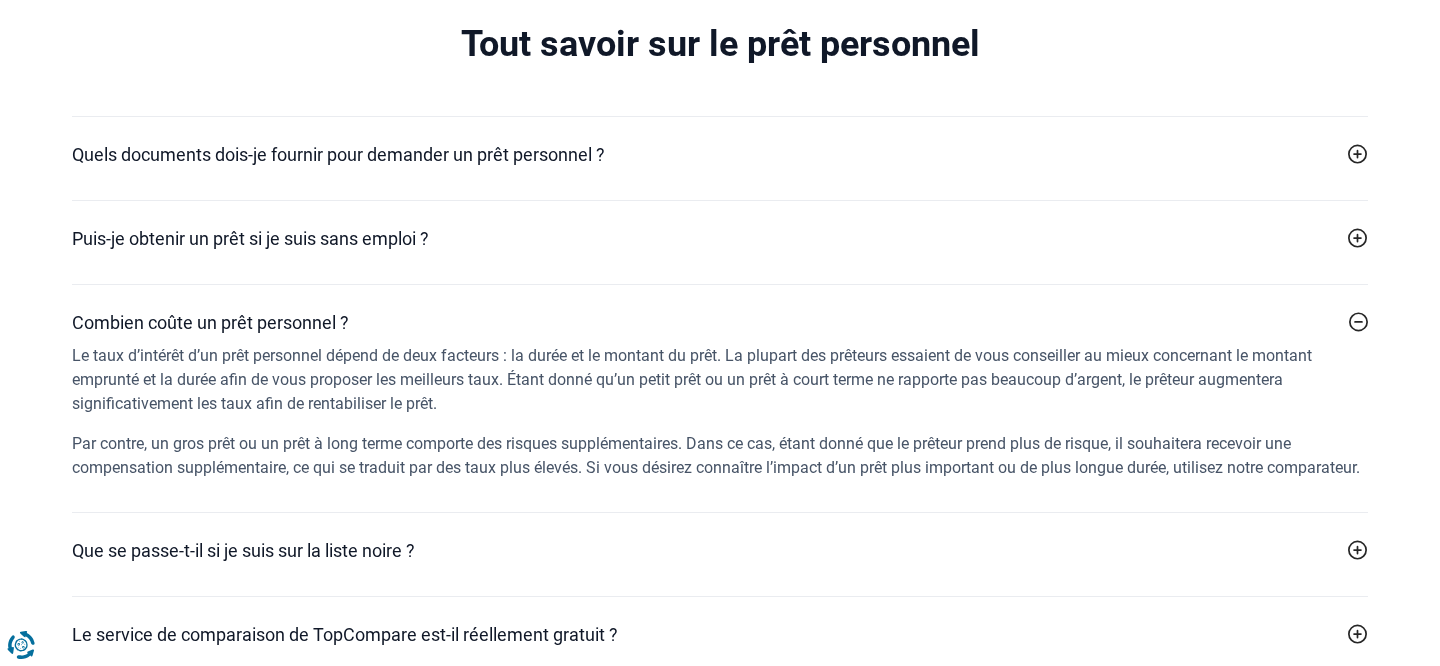 click on "Combien coûte un prêt personnel ?" at bounding box center (210, 322) 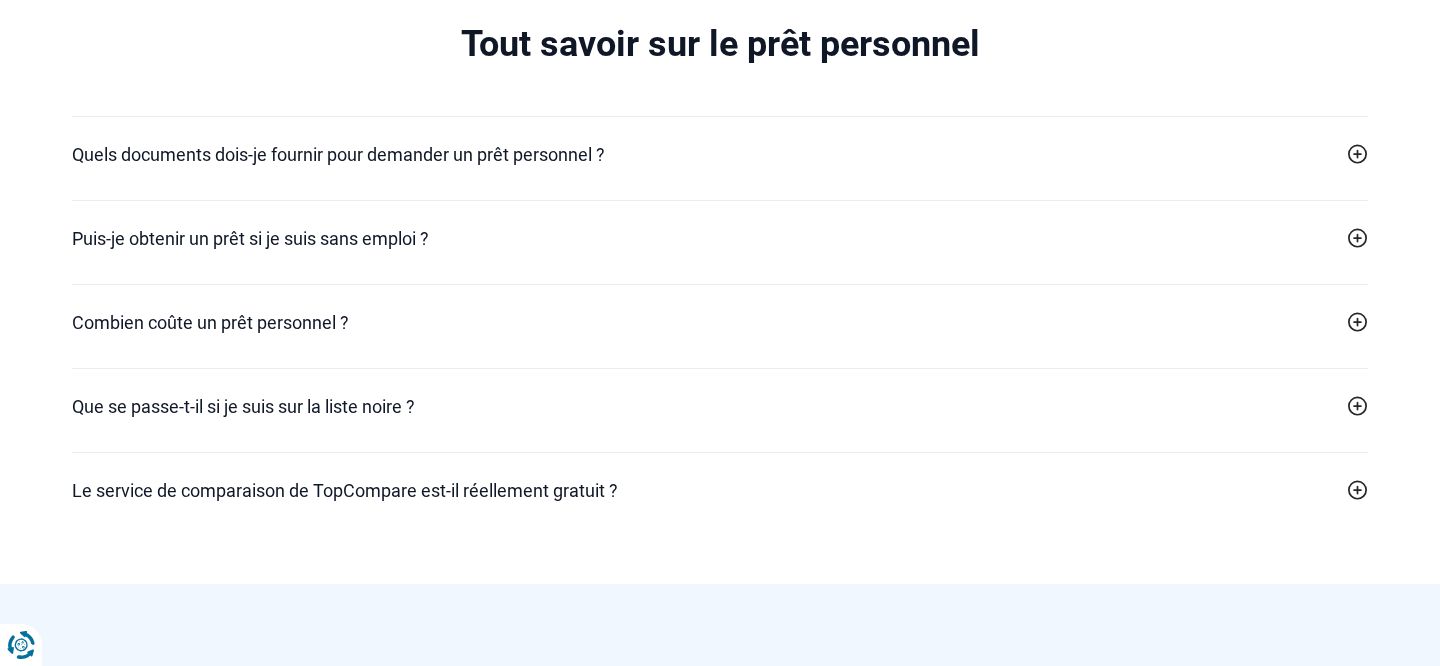 click on "Combien coûte un prêt personnel ?" at bounding box center [210, 322] 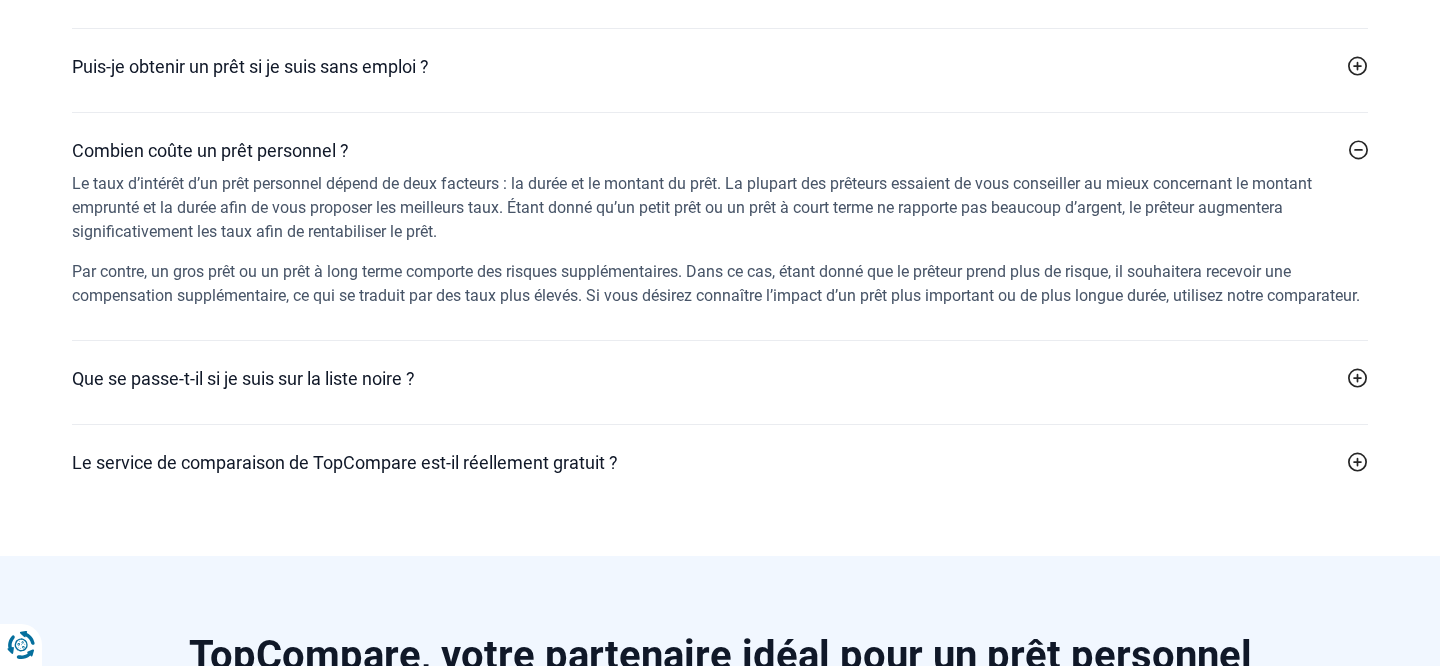 scroll, scrollTop: 4398, scrollLeft: 0, axis: vertical 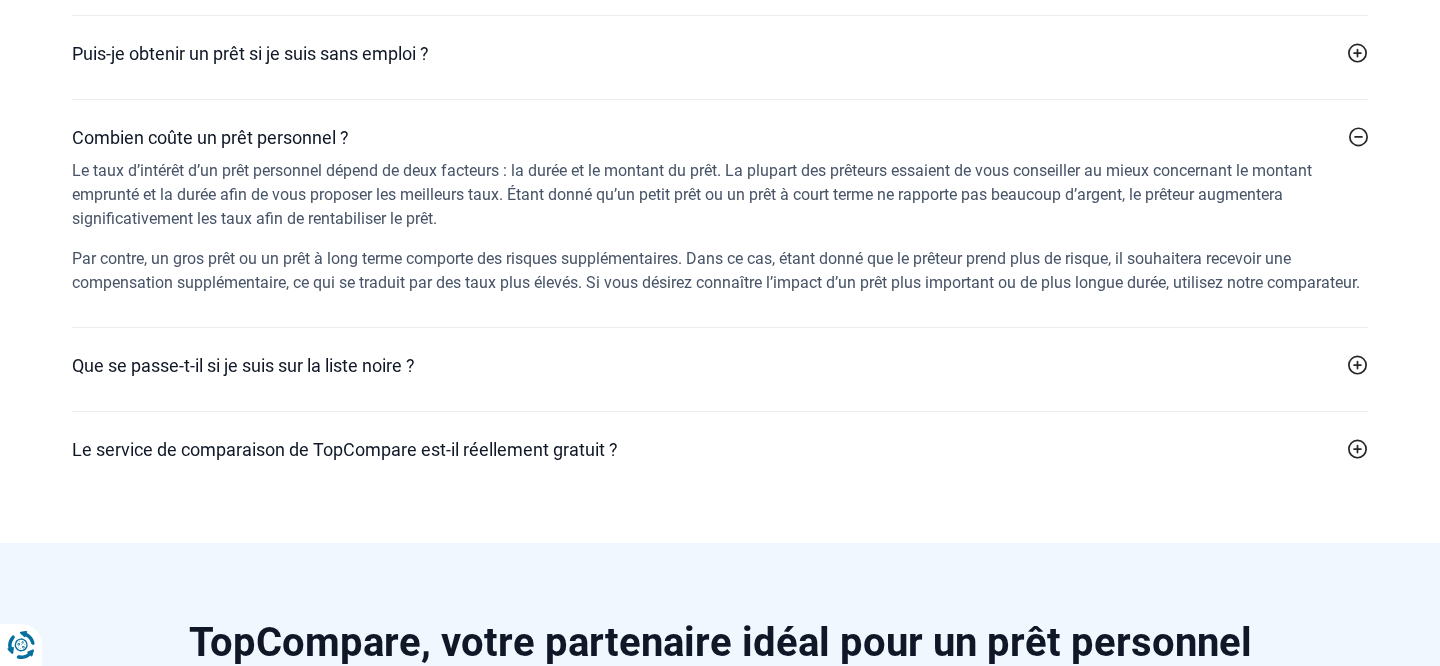 click on "Le taux d’intérêt d’un prêt personnel dépend de deux facteurs : la durée et le montant du prêt. La plupart des prêteurs essaient de vous conseiller au mieux concernant le montant emprunté et la durée afin de vous proposer les meilleurs taux. Étant donné qu’un petit prêt ou un prêt à court terme ne rapporte pas beaucoup d’argent, le prêteur augmentera significativement les taux afin de rentabiliser le prêt." at bounding box center [720, 195] 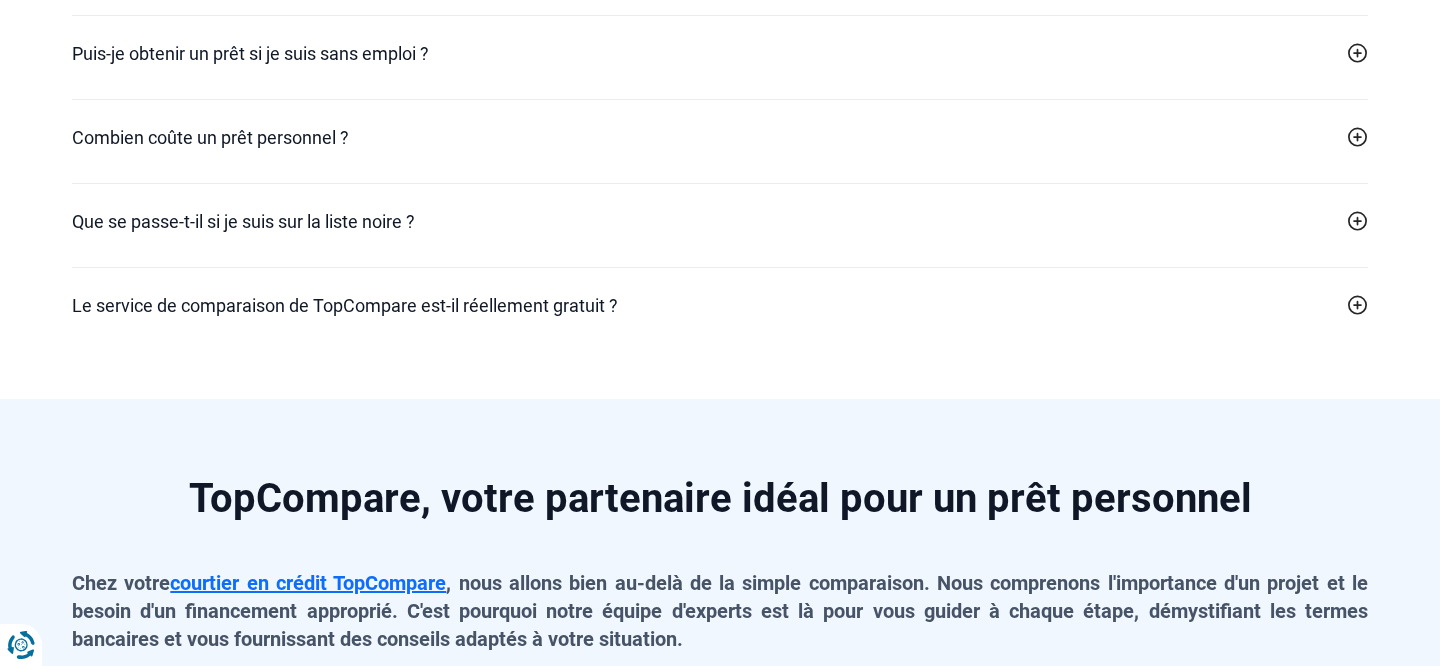 click on "Que se passe-t-il si je suis sur la liste noire ?" at bounding box center [243, 221] 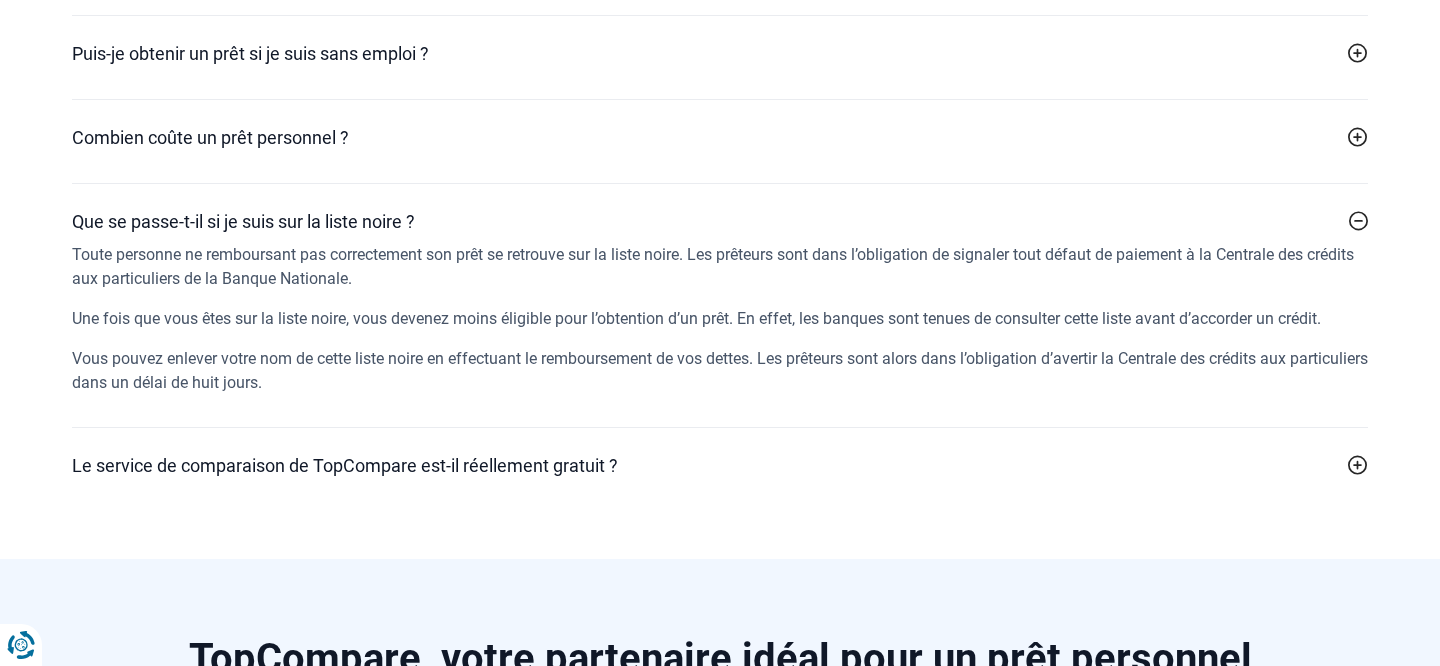 click on "Que se passe-t-il si je suis sur la liste noire ?" at bounding box center (243, 221) 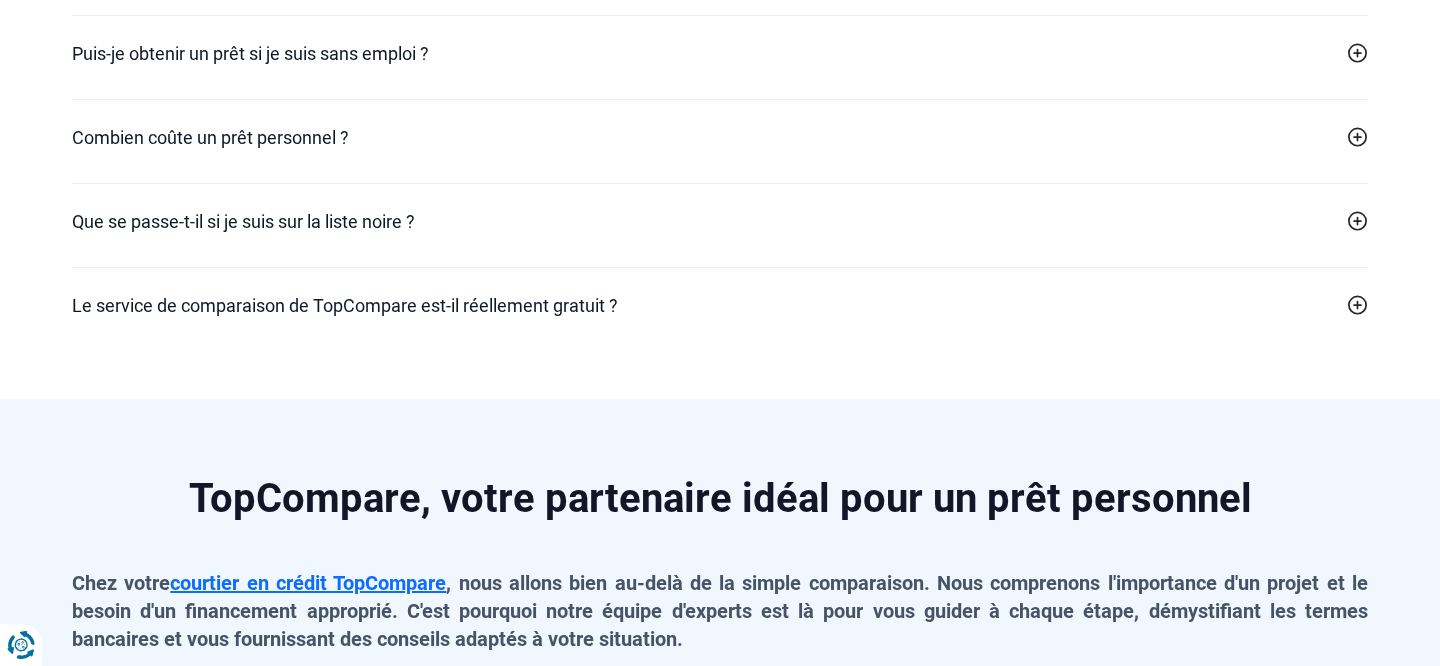 click on "Le service de comparaison de TopCompare est-il réellement gratuit ?" at bounding box center (345, 305) 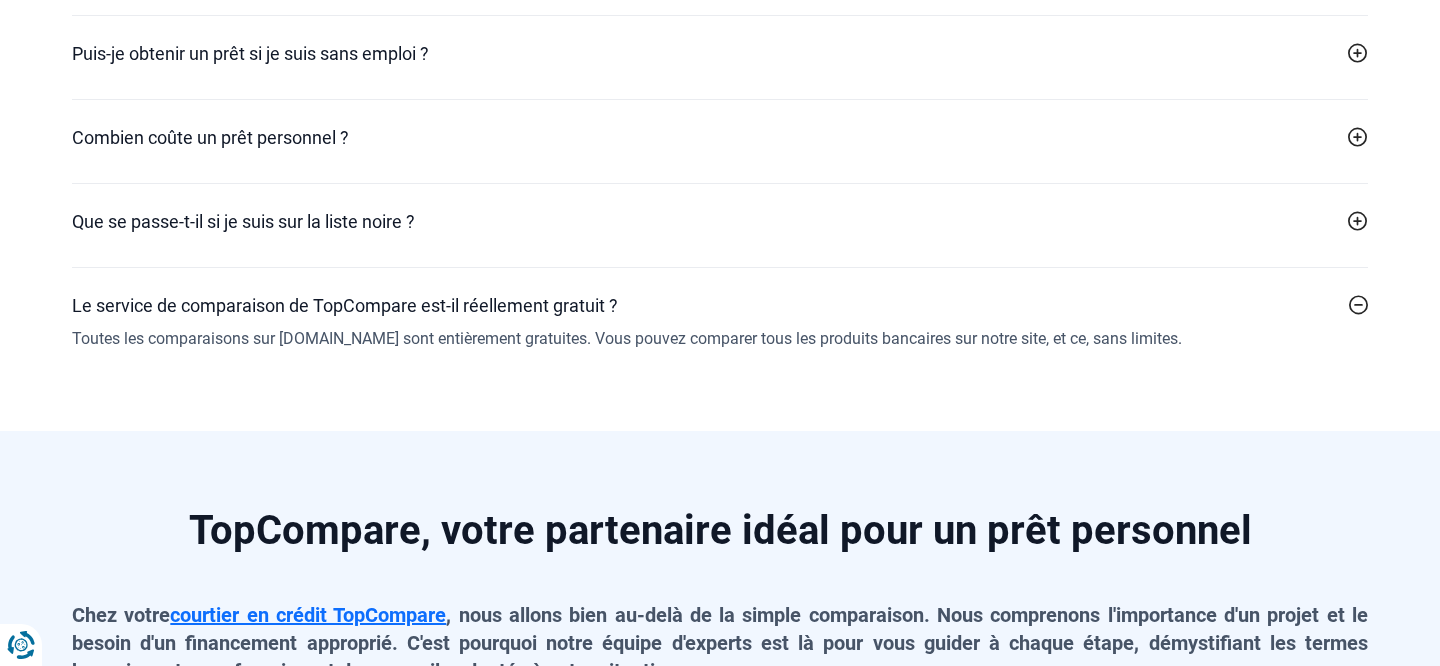 click on "Le service de comparaison de TopCompare est-il réellement gratuit ?" at bounding box center (345, 305) 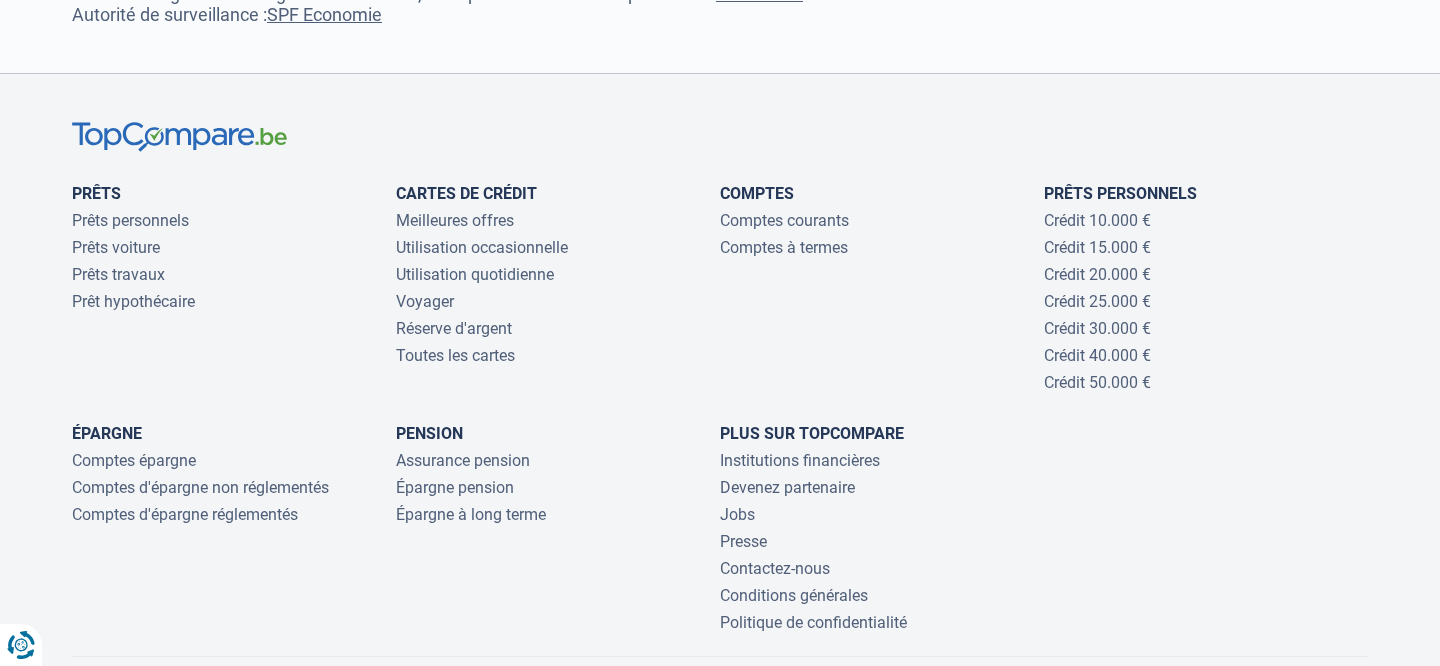 scroll, scrollTop: 6401, scrollLeft: 0, axis: vertical 